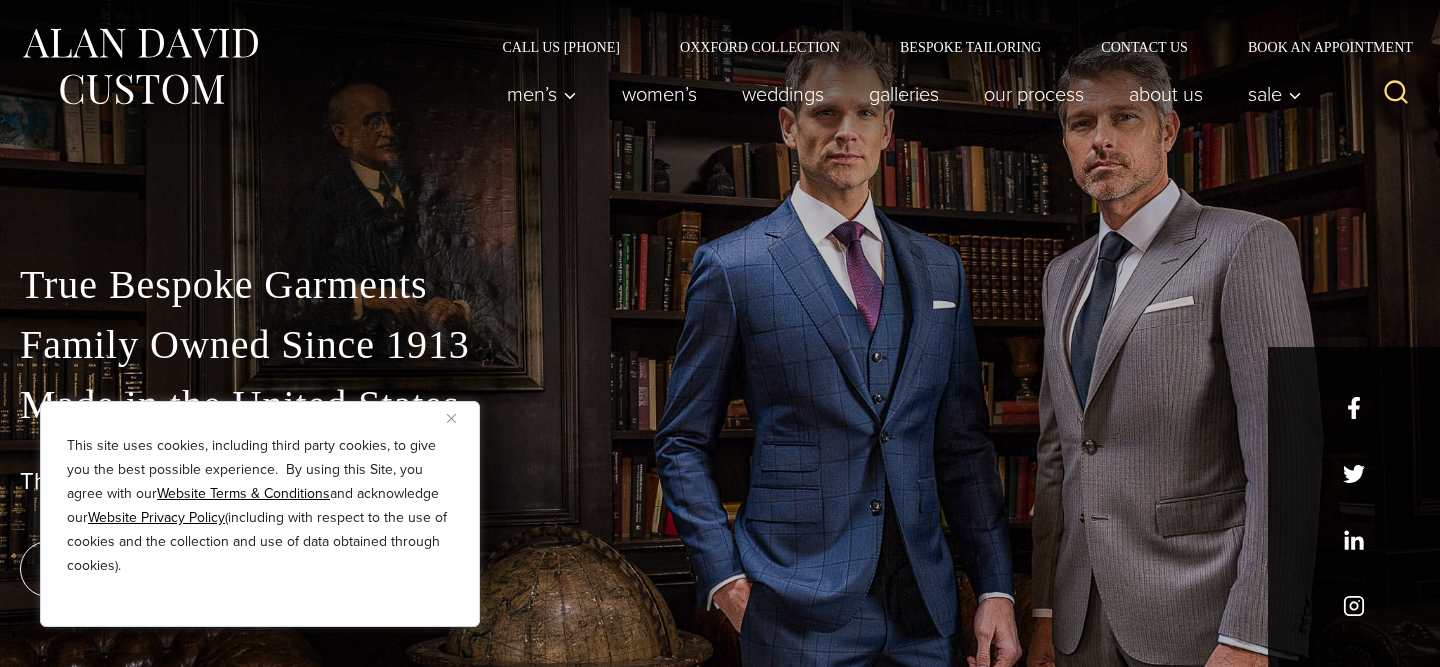 scroll, scrollTop: 0, scrollLeft: 0, axis: both 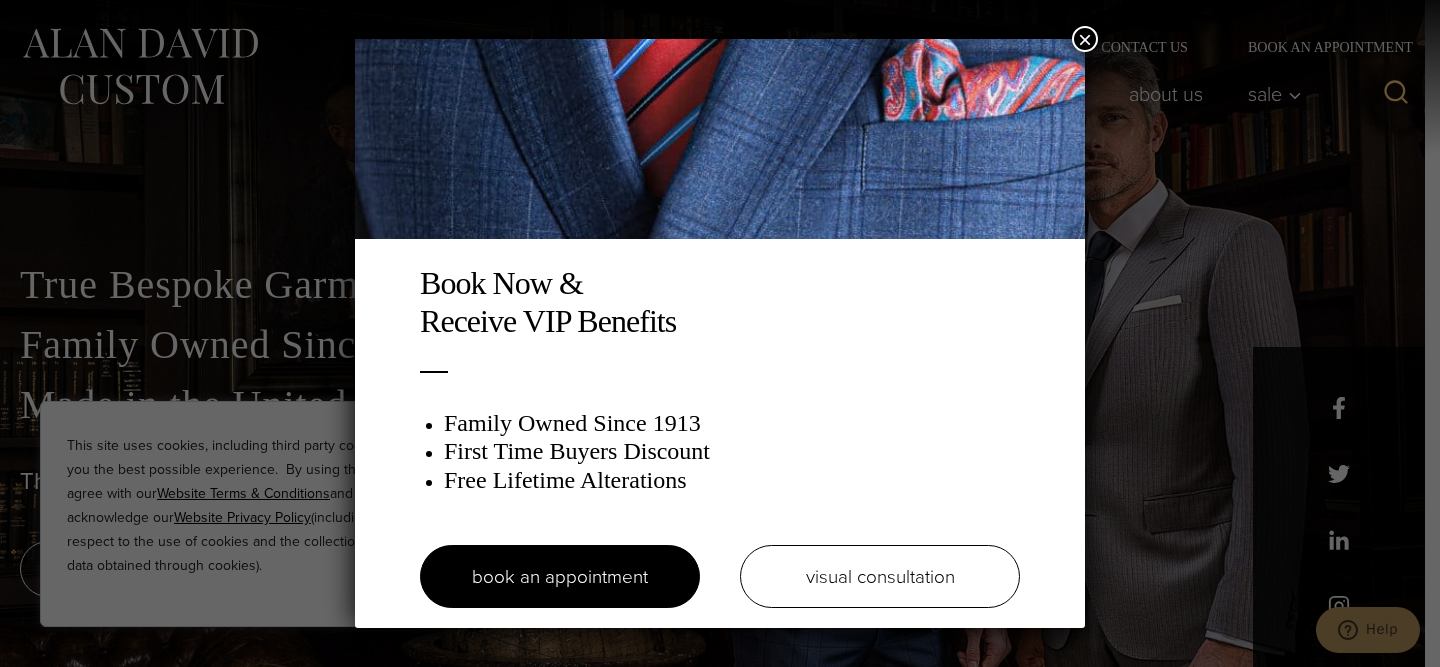 click on "×" at bounding box center [1085, 39] 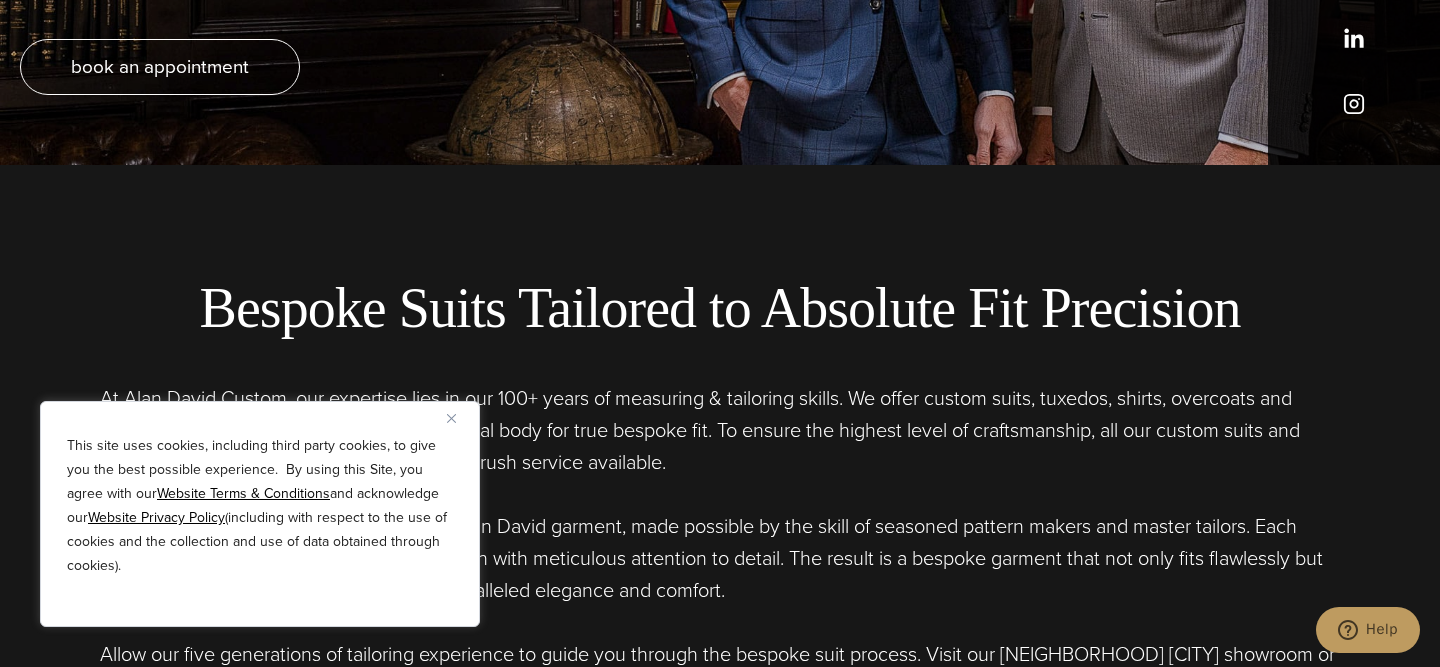 scroll, scrollTop: 934, scrollLeft: 0, axis: vertical 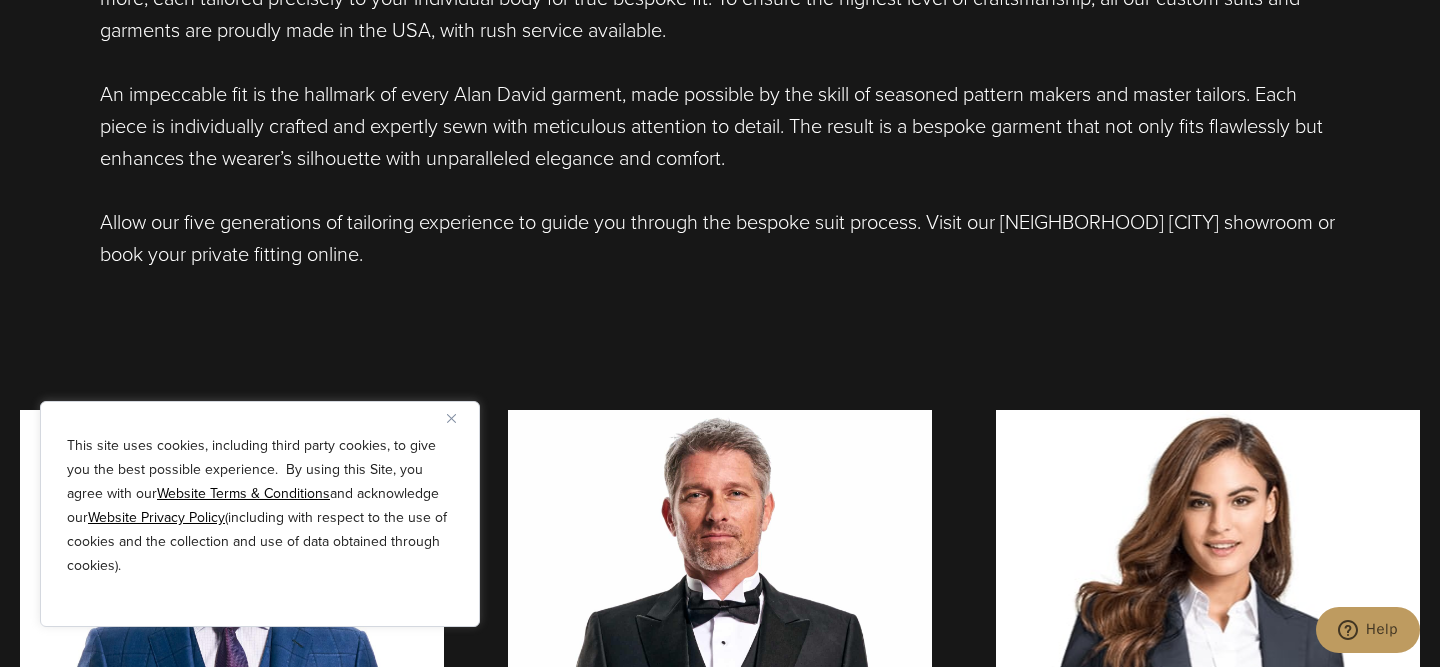 click at bounding box center [451, 418] 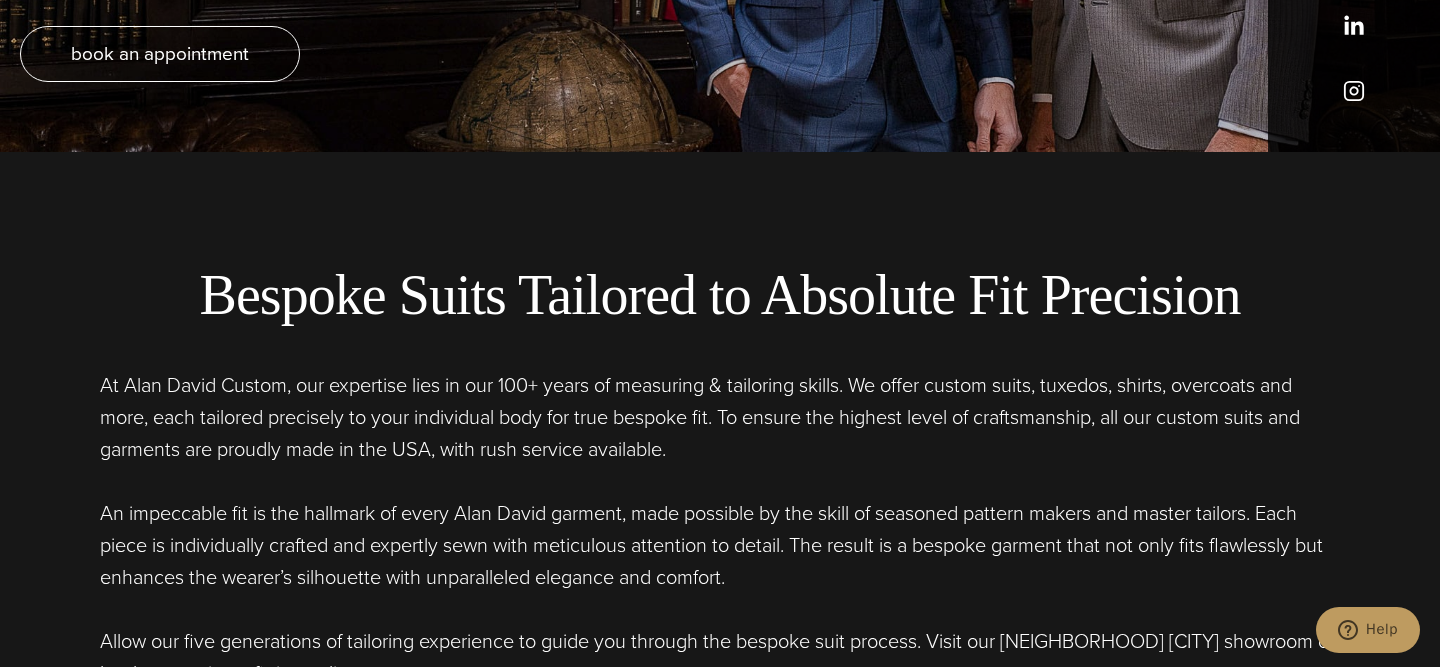 scroll, scrollTop: 0, scrollLeft: 0, axis: both 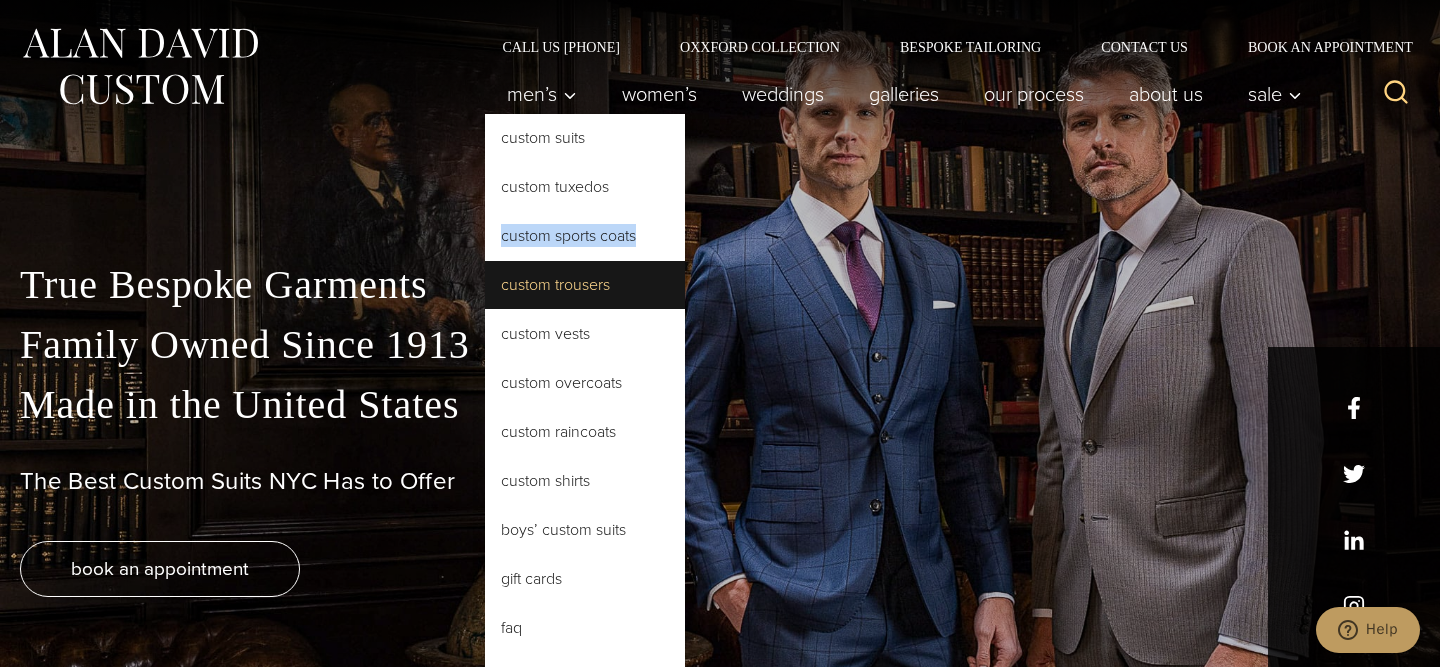 click on "Custom Trousers" at bounding box center [585, 285] 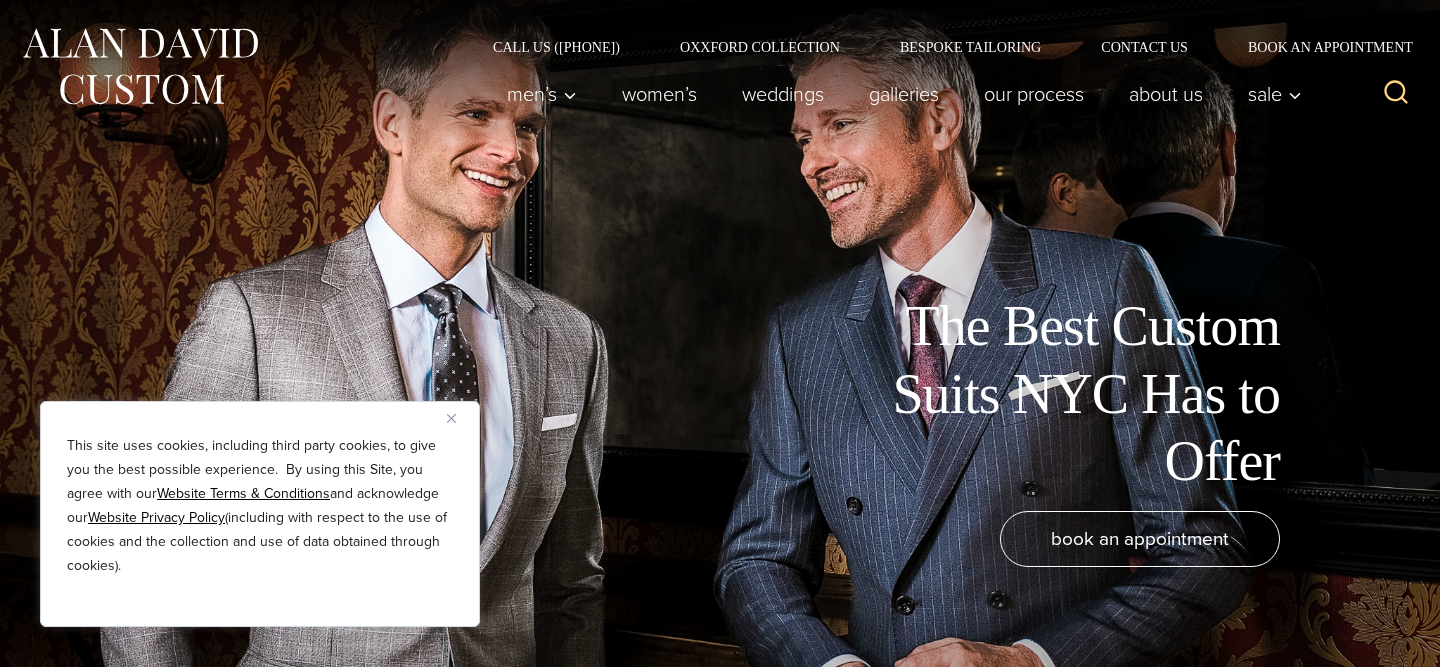 scroll, scrollTop: 0, scrollLeft: 0, axis: both 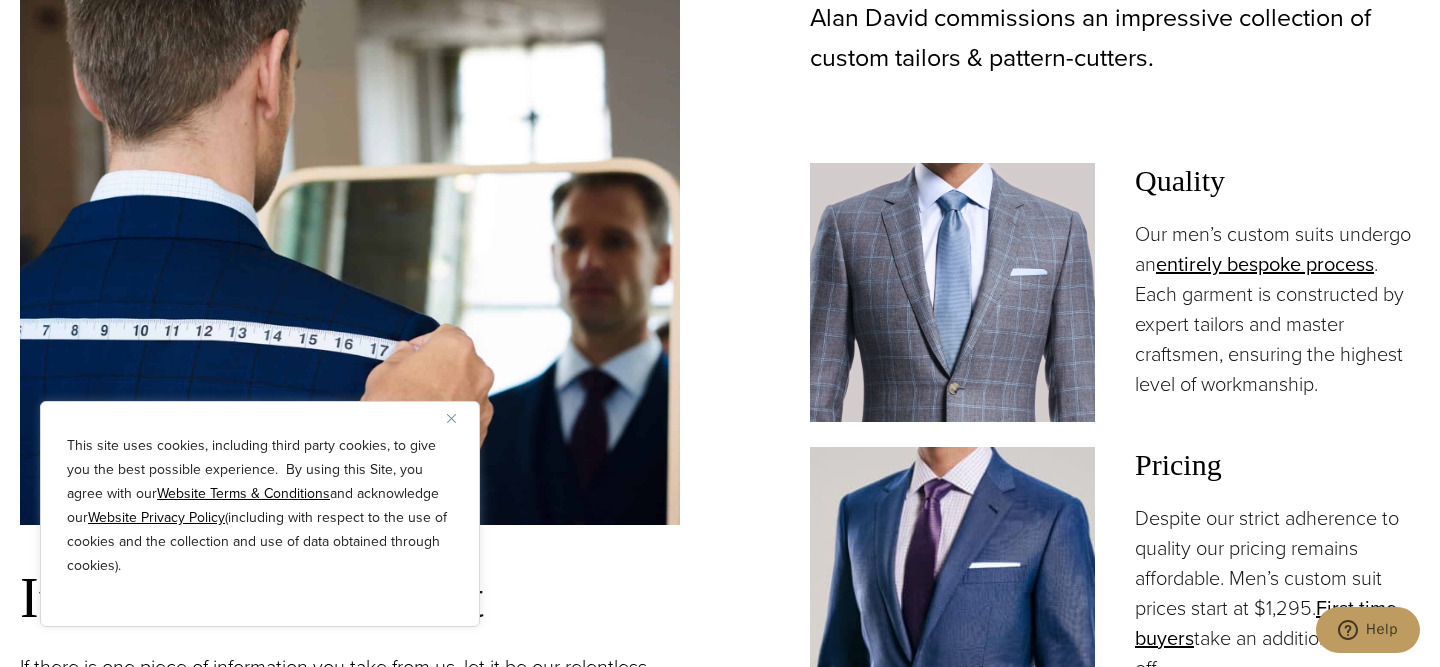 click at bounding box center (451, 418) 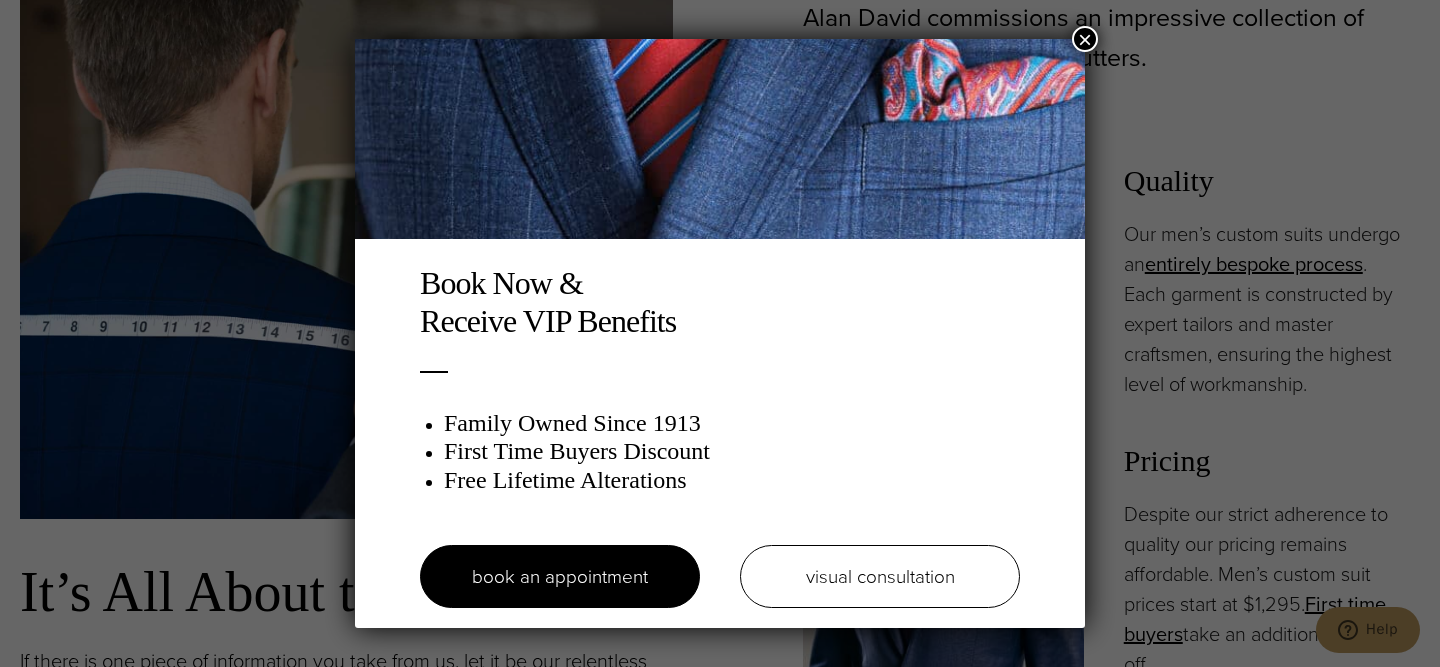 click on "×" at bounding box center (1085, 39) 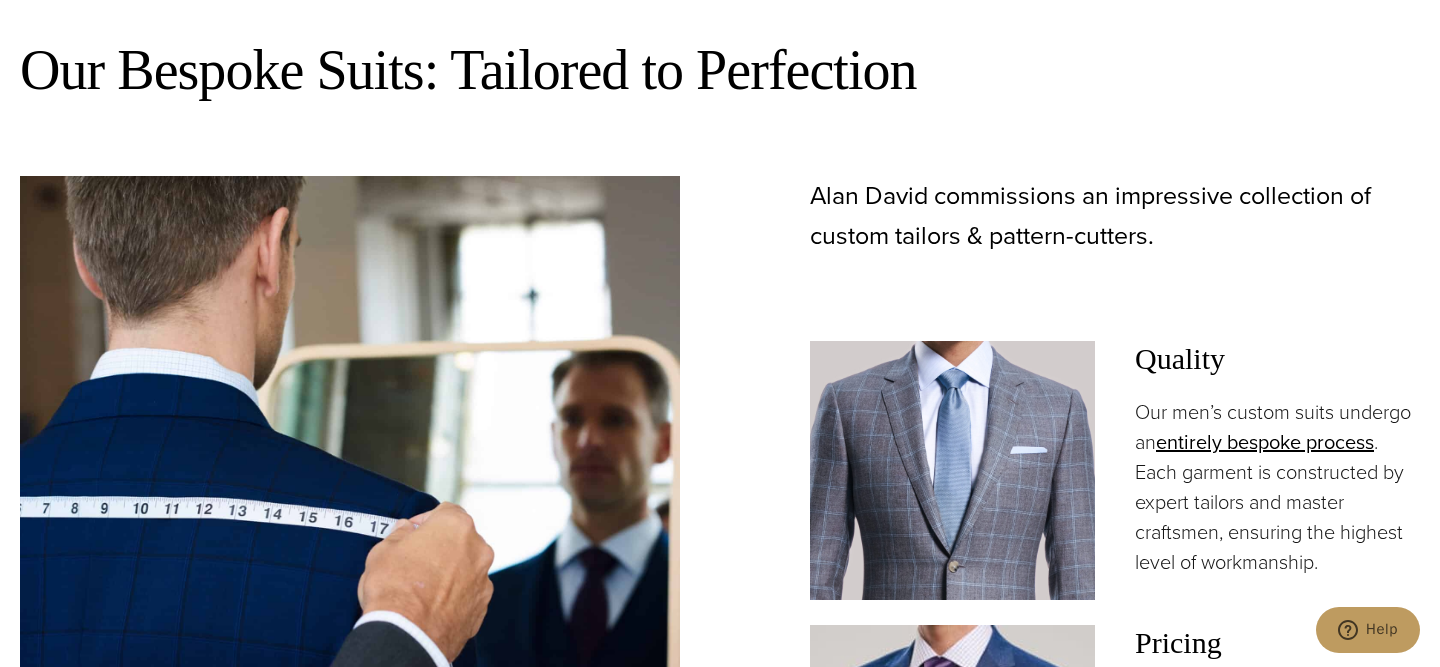 scroll, scrollTop: 0, scrollLeft: 0, axis: both 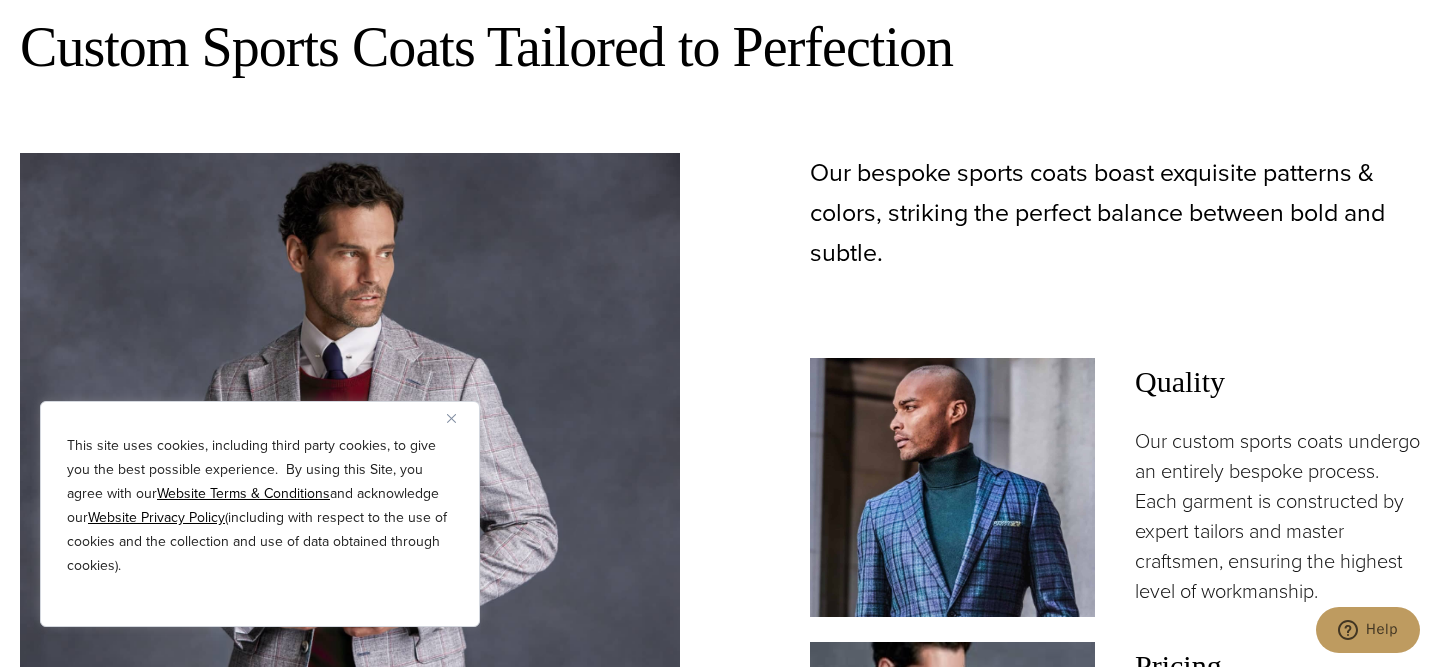 click at bounding box center (459, 418) 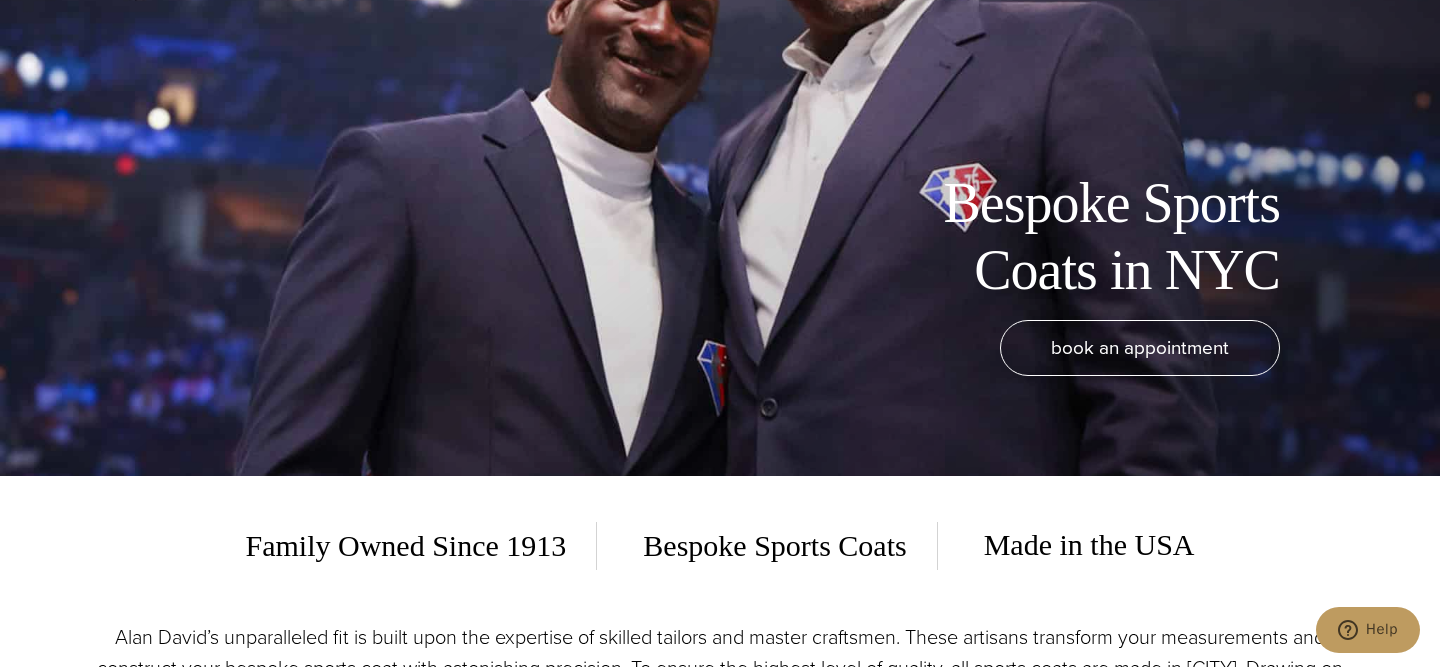 scroll, scrollTop: 0, scrollLeft: 0, axis: both 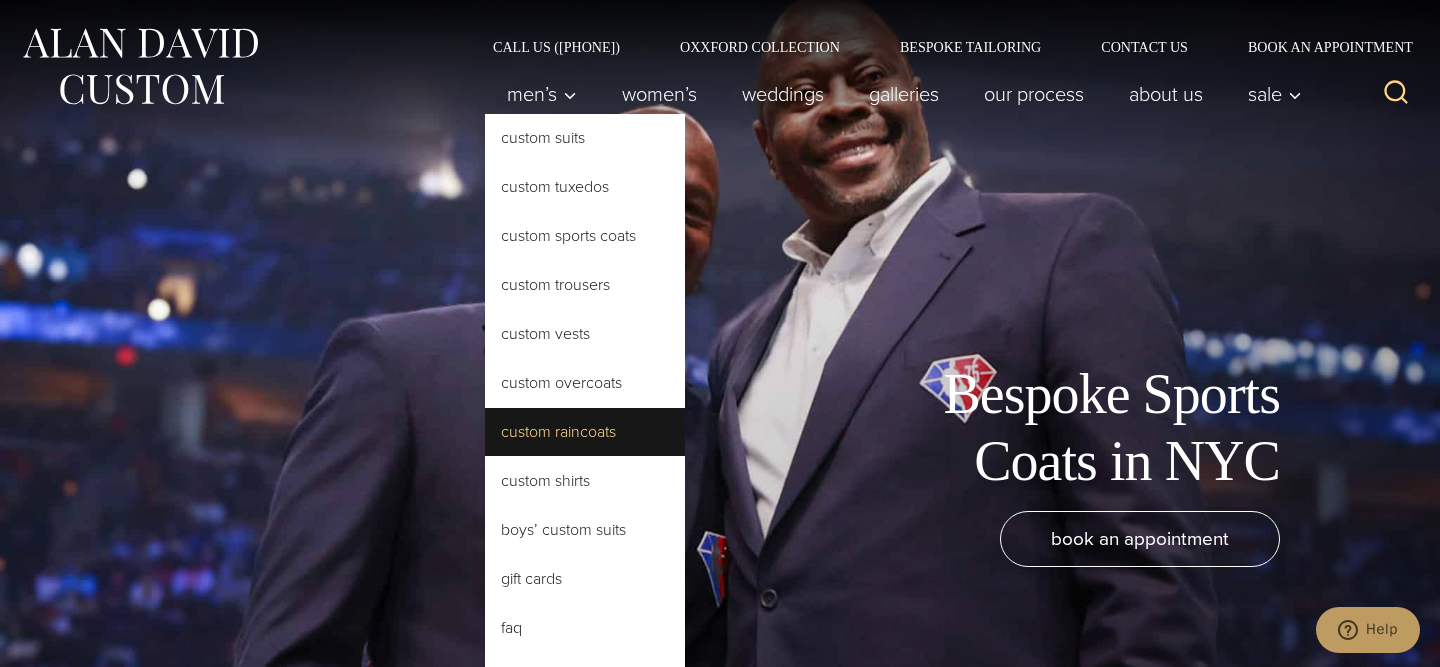 click on "Custom Raincoats" at bounding box center [585, 432] 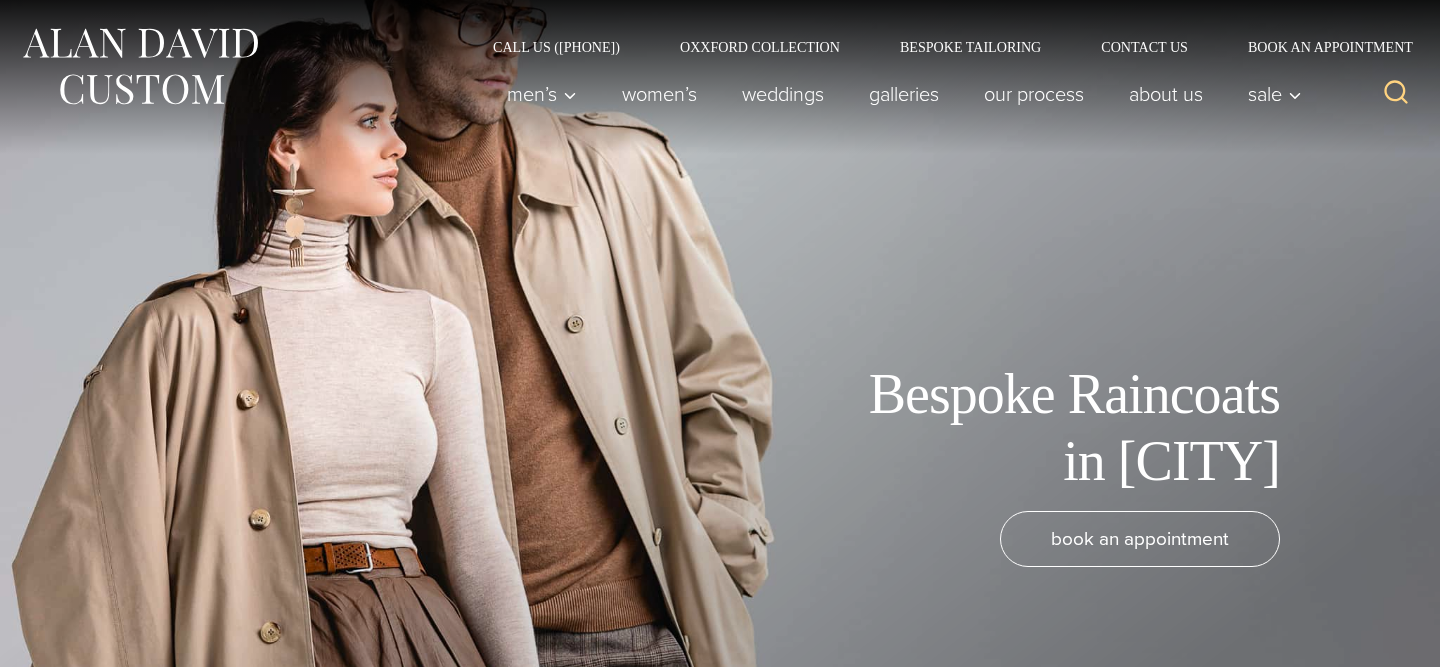 scroll, scrollTop: 0, scrollLeft: 0, axis: both 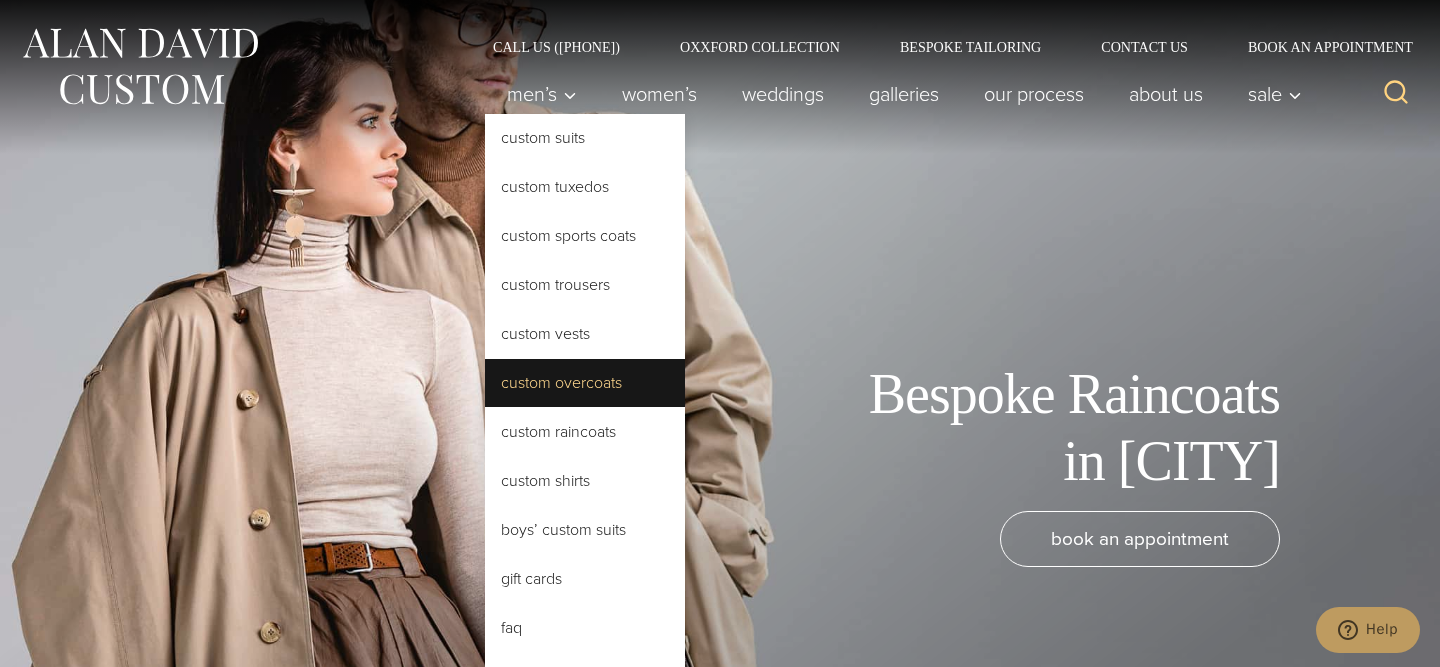 click on "Custom Overcoats" at bounding box center (585, 383) 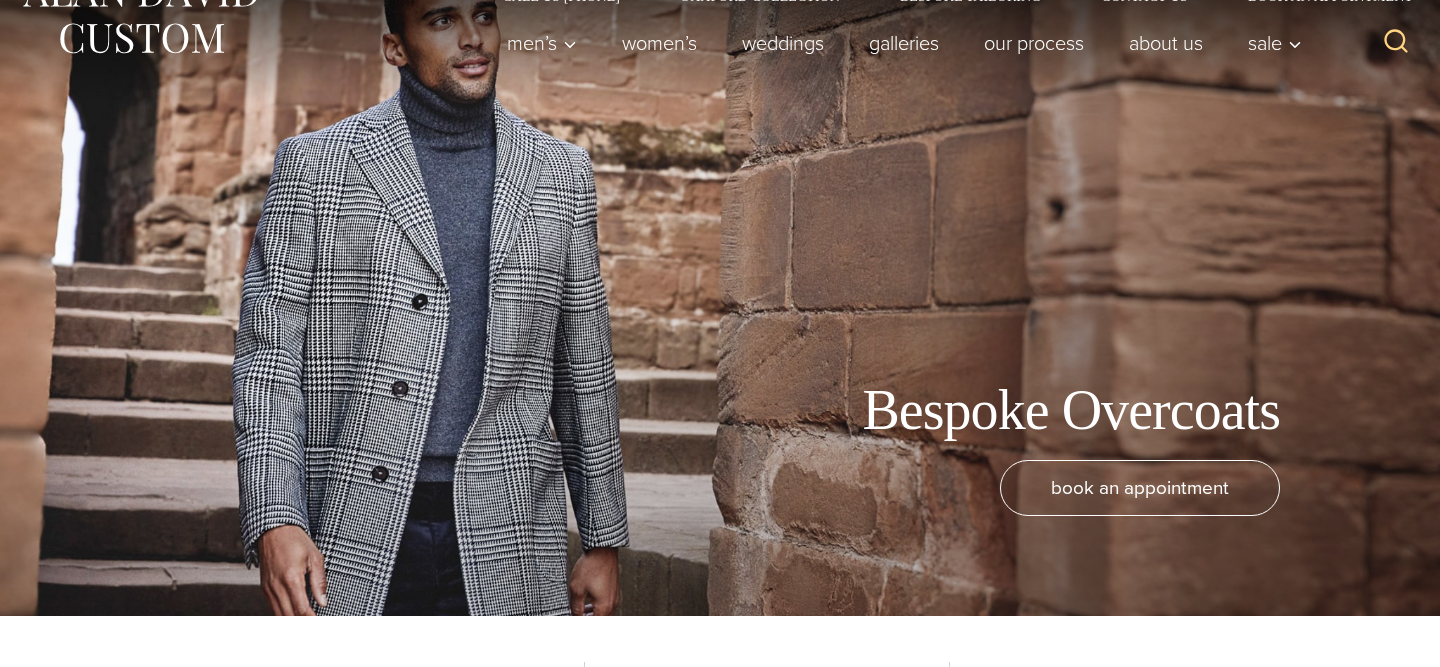 scroll, scrollTop: 754, scrollLeft: 0, axis: vertical 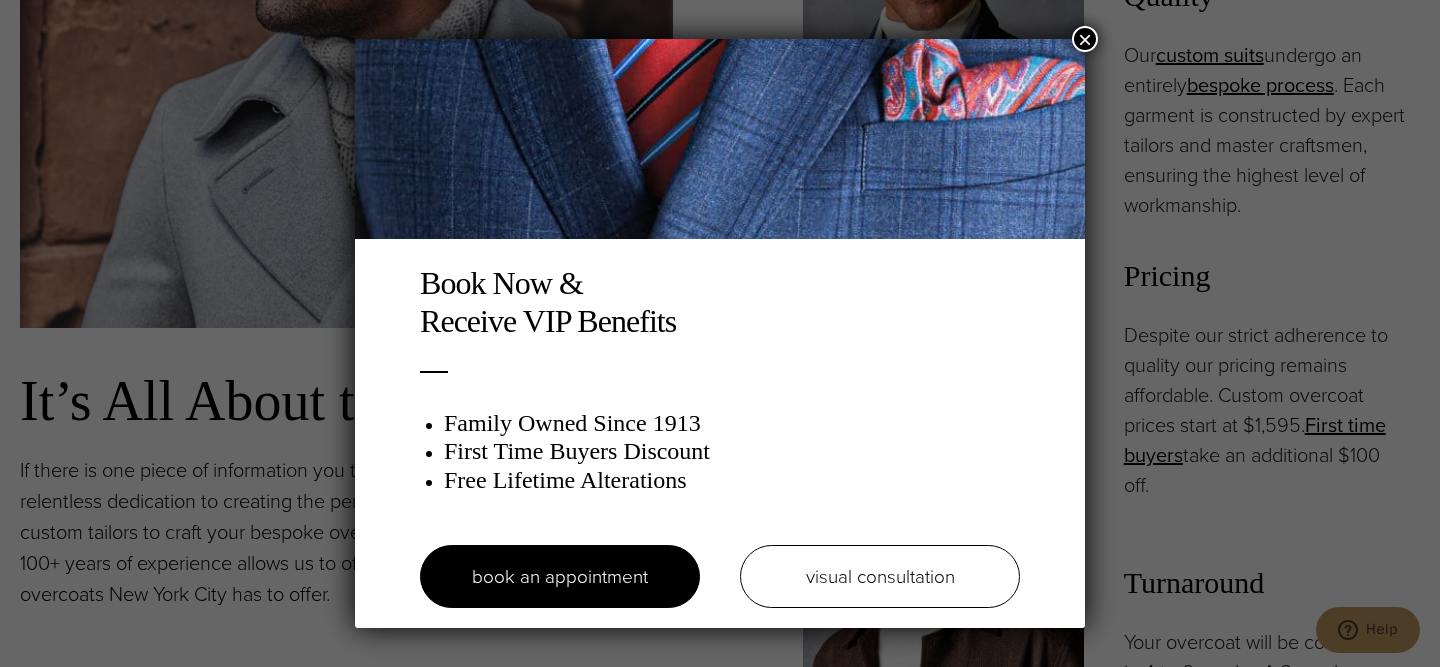 click on "×" at bounding box center (1085, 39) 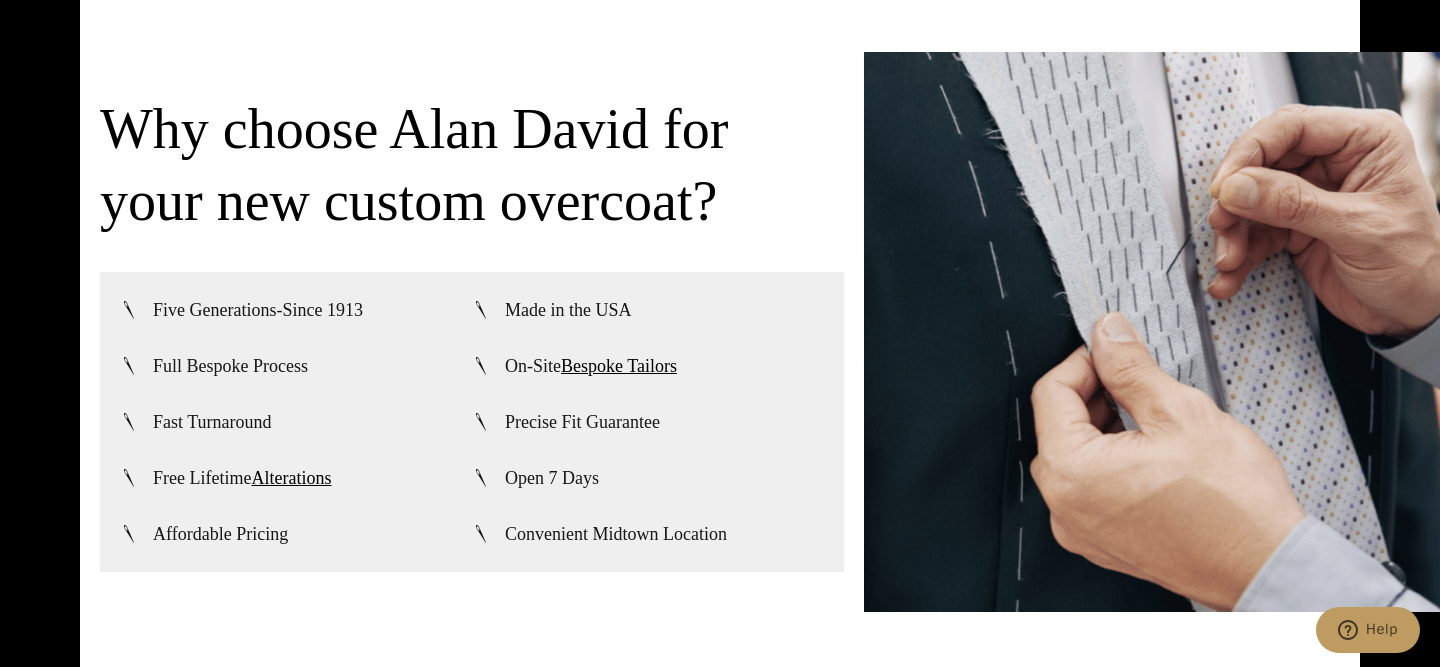 scroll, scrollTop: 5379, scrollLeft: 0, axis: vertical 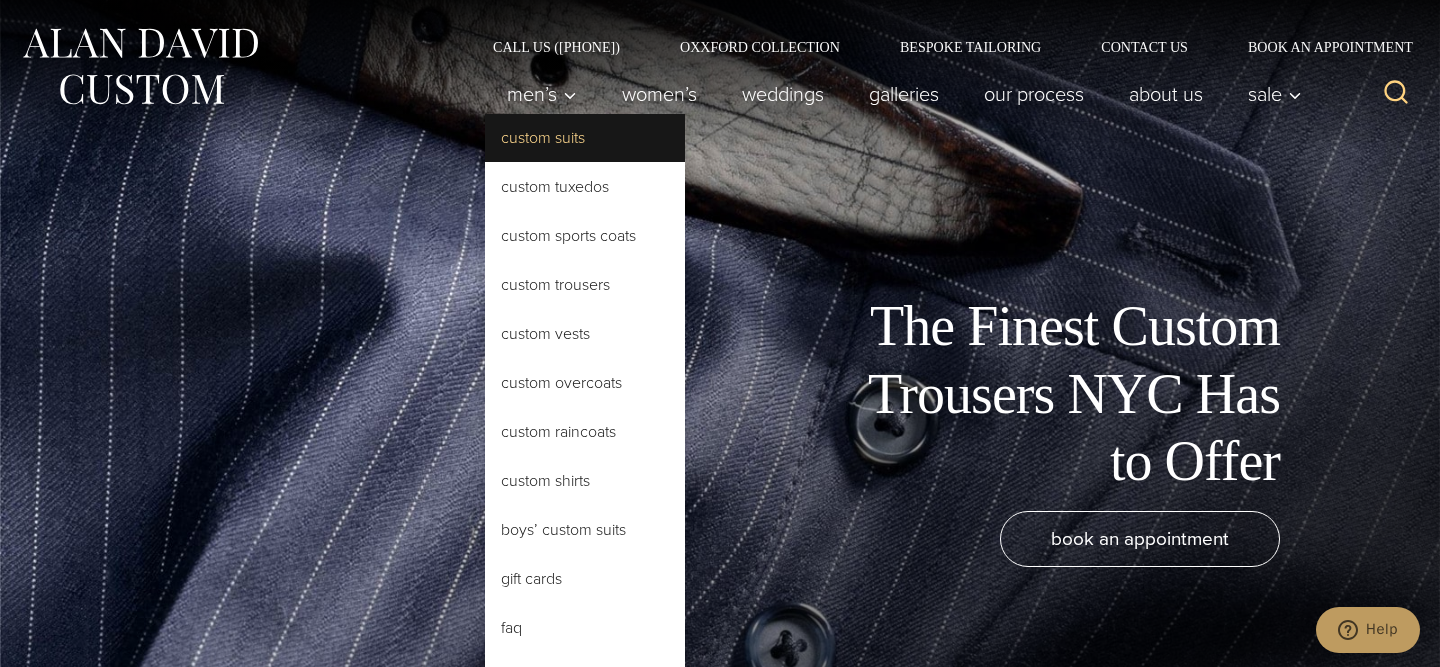 click on "Custom Suits" at bounding box center [585, 138] 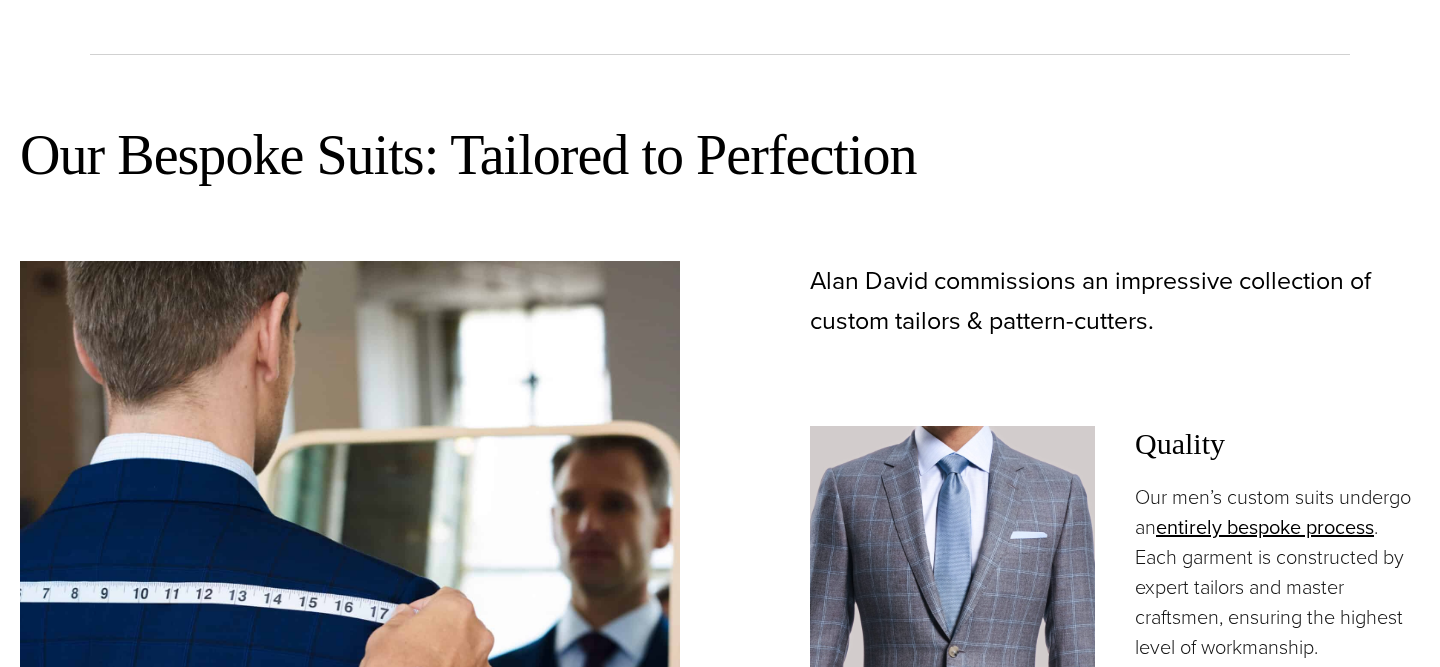scroll, scrollTop: 996, scrollLeft: 0, axis: vertical 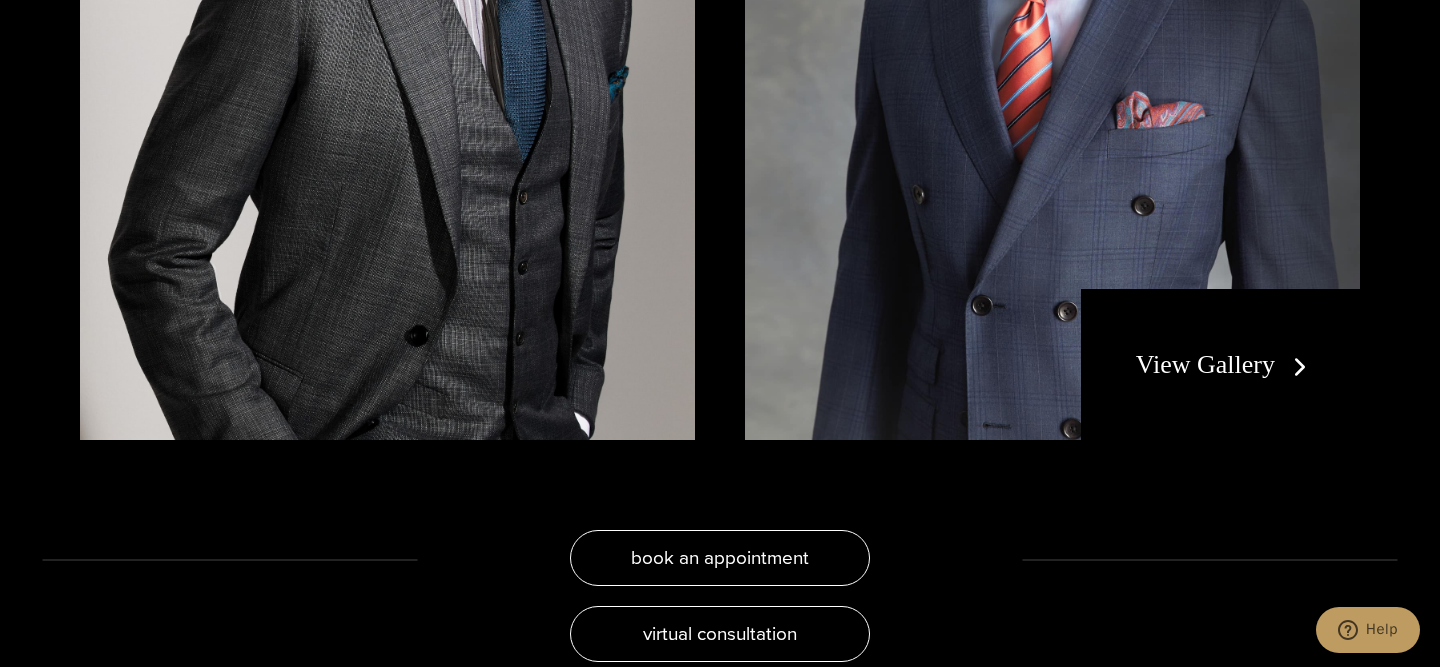 click on "View Gallery" at bounding box center (1225, 364) 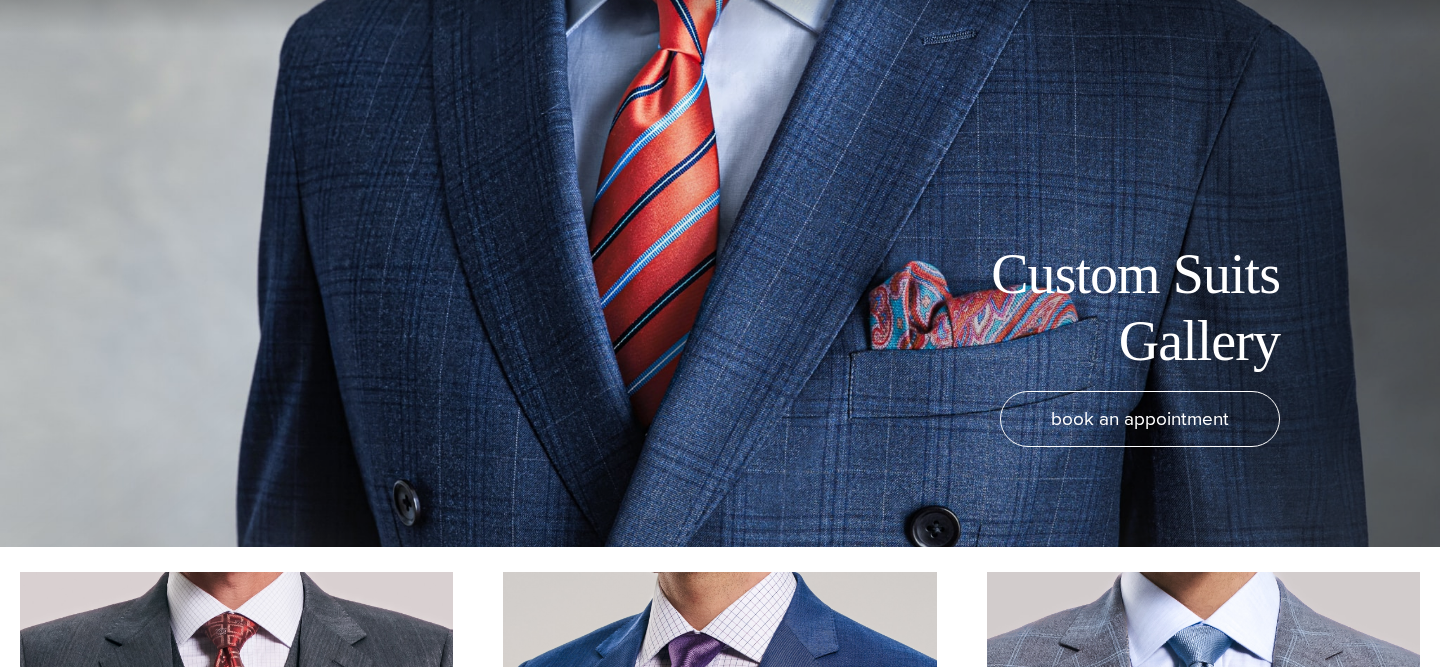 scroll, scrollTop: 120, scrollLeft: 0, axis: vertical 